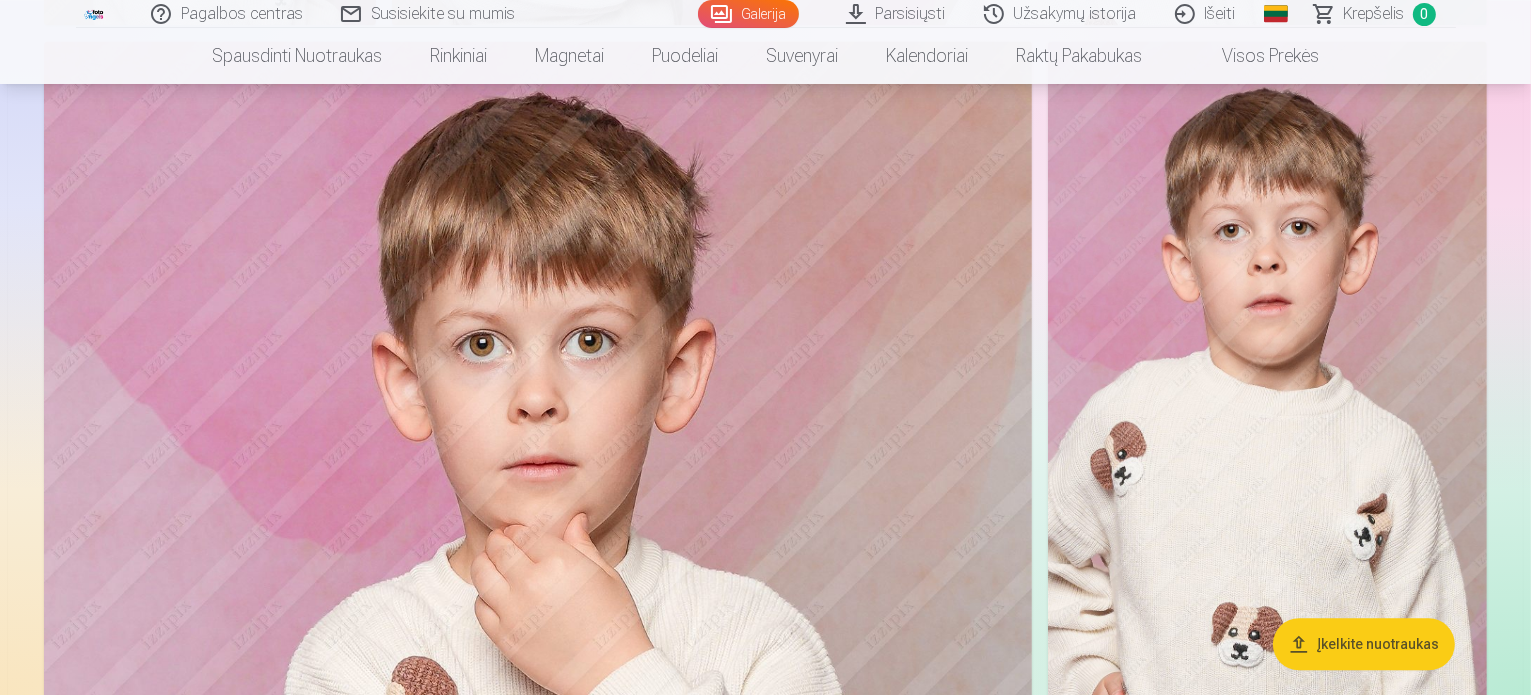 scroll, scrollTop: 4262, scrollLeft: 0, axis: vertical 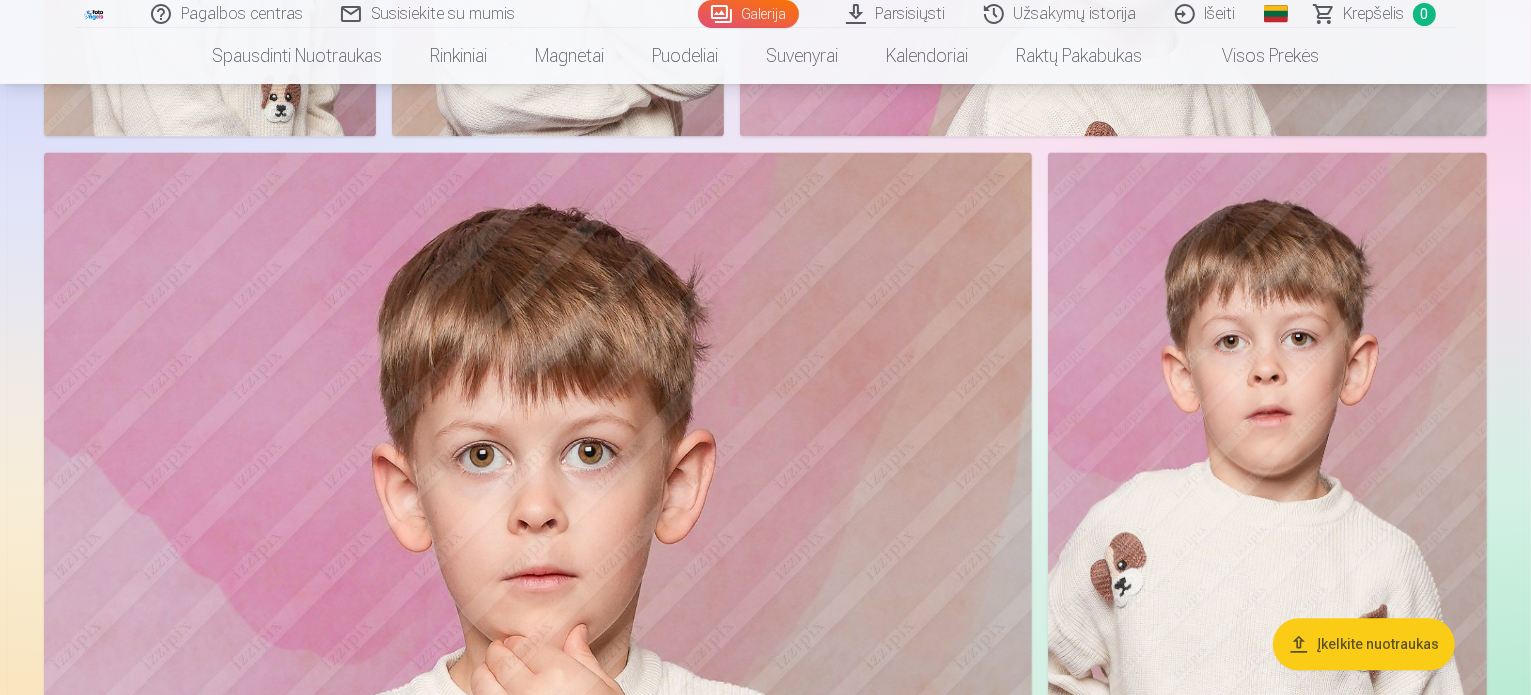 click on "Parsisiųsti" at bounding box center (897, 14) 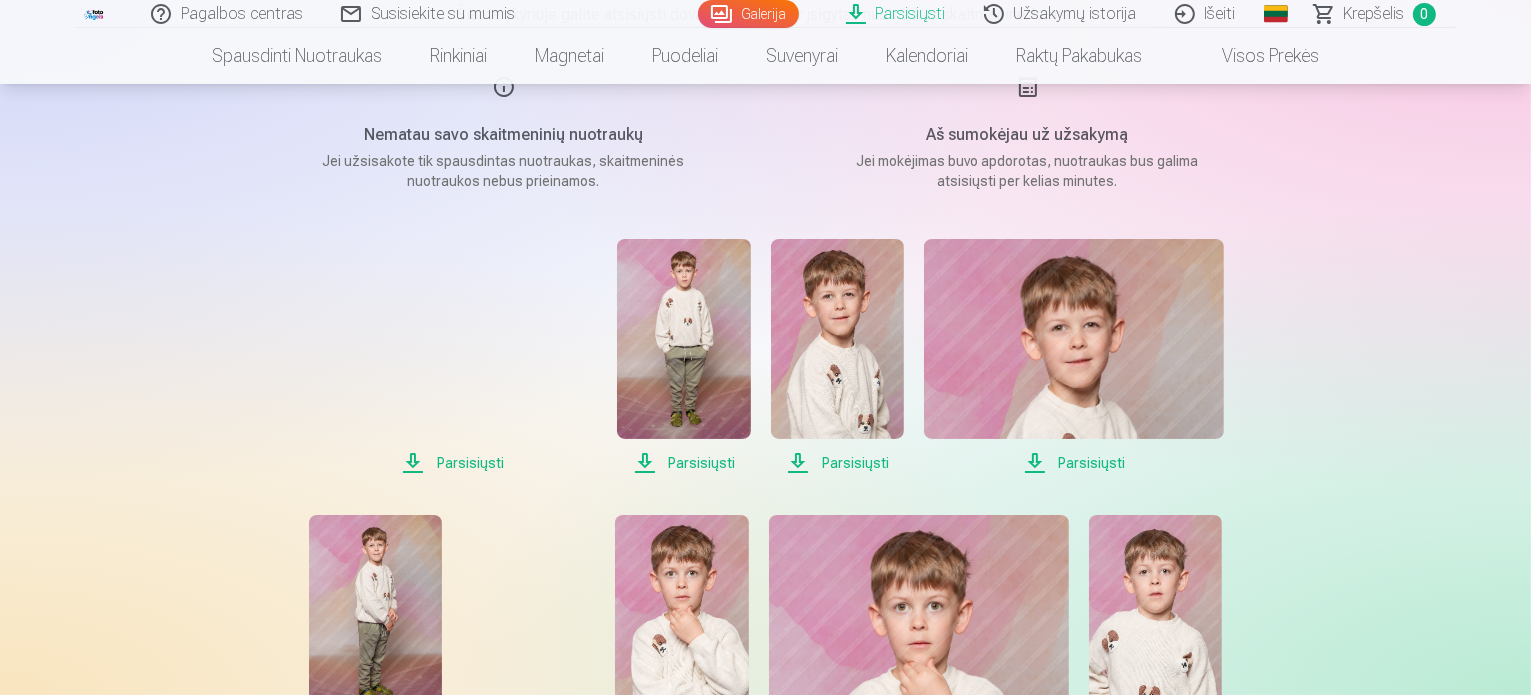 scroll, scrollTop: 400, scrollLeft: 0, axis: vertical 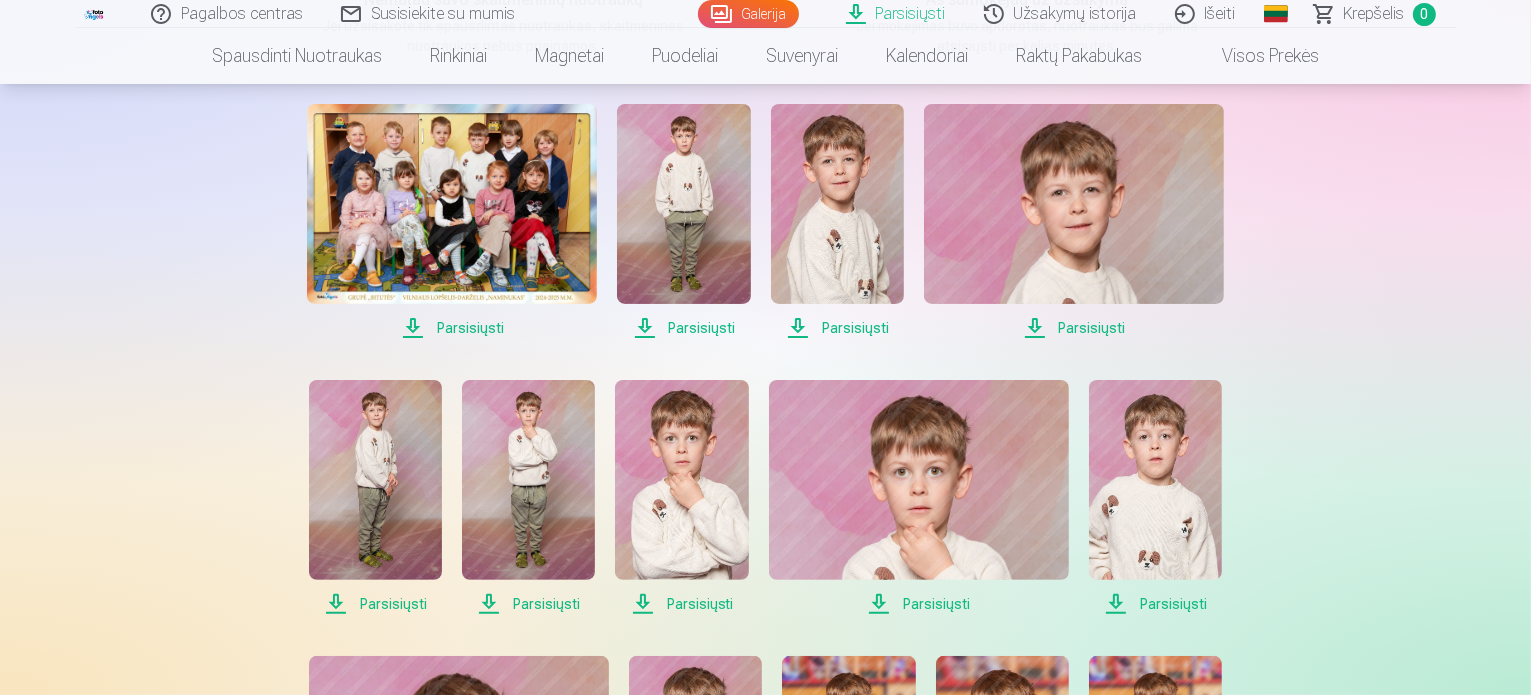 click on "Parsisiųsti" at bounding box center (452, 328) 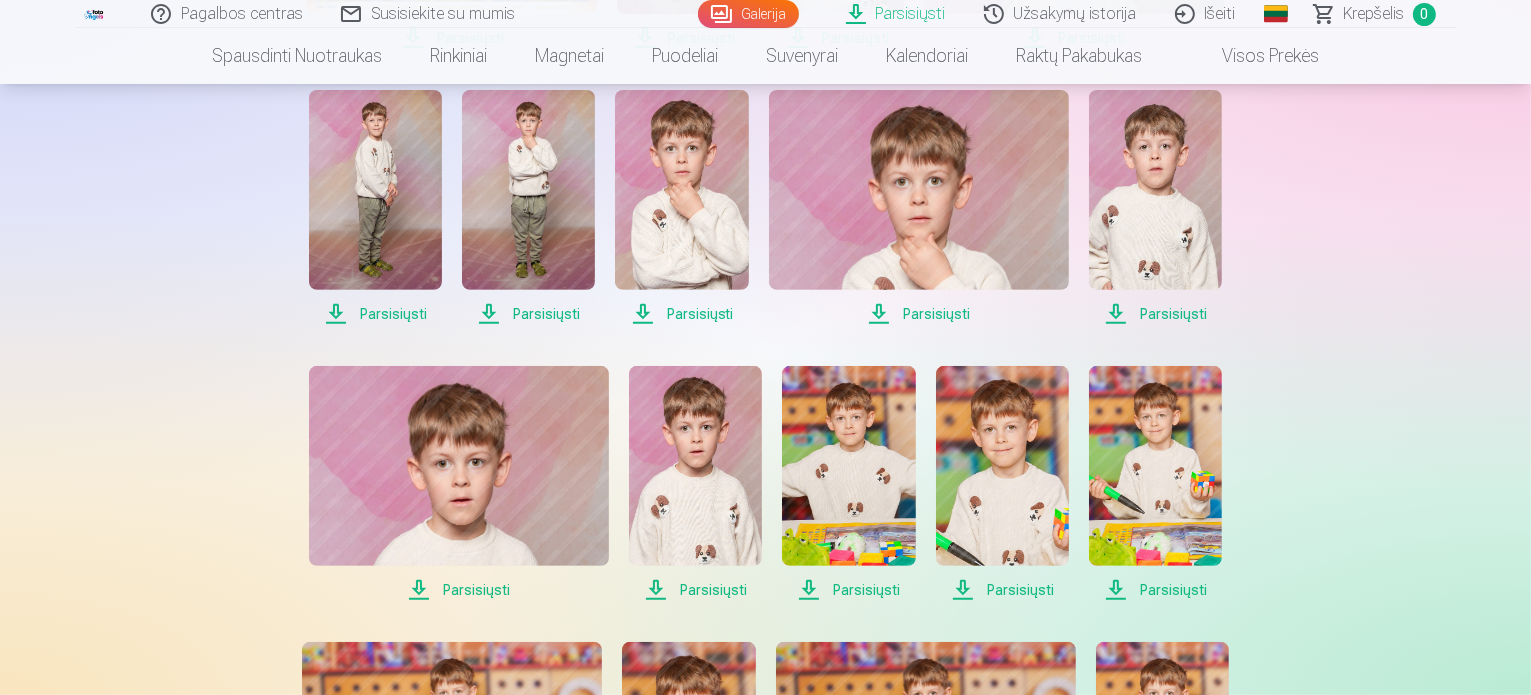 scroll, scrollTop: 700, scrollLeft: 0, axis: vertical 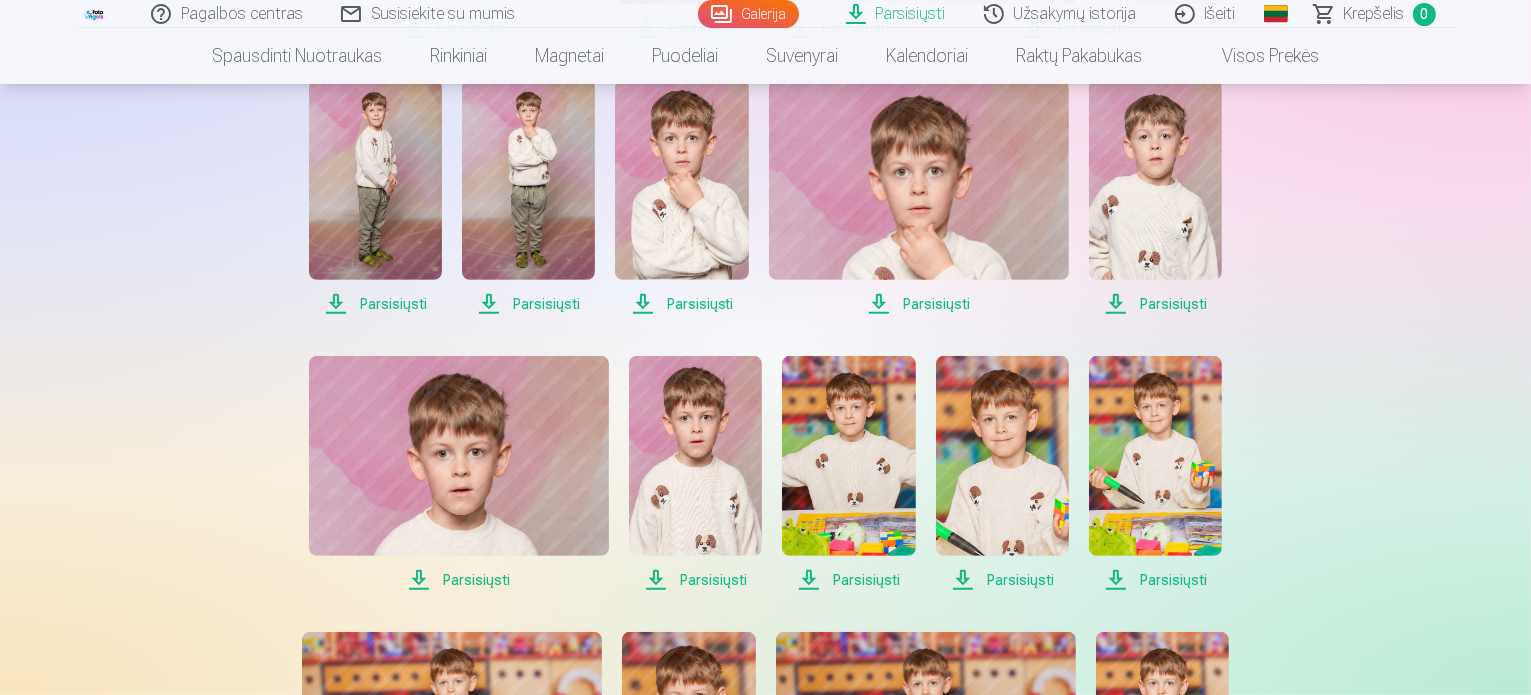click on "Parsisiųsti" at bounding box center (375, 304) 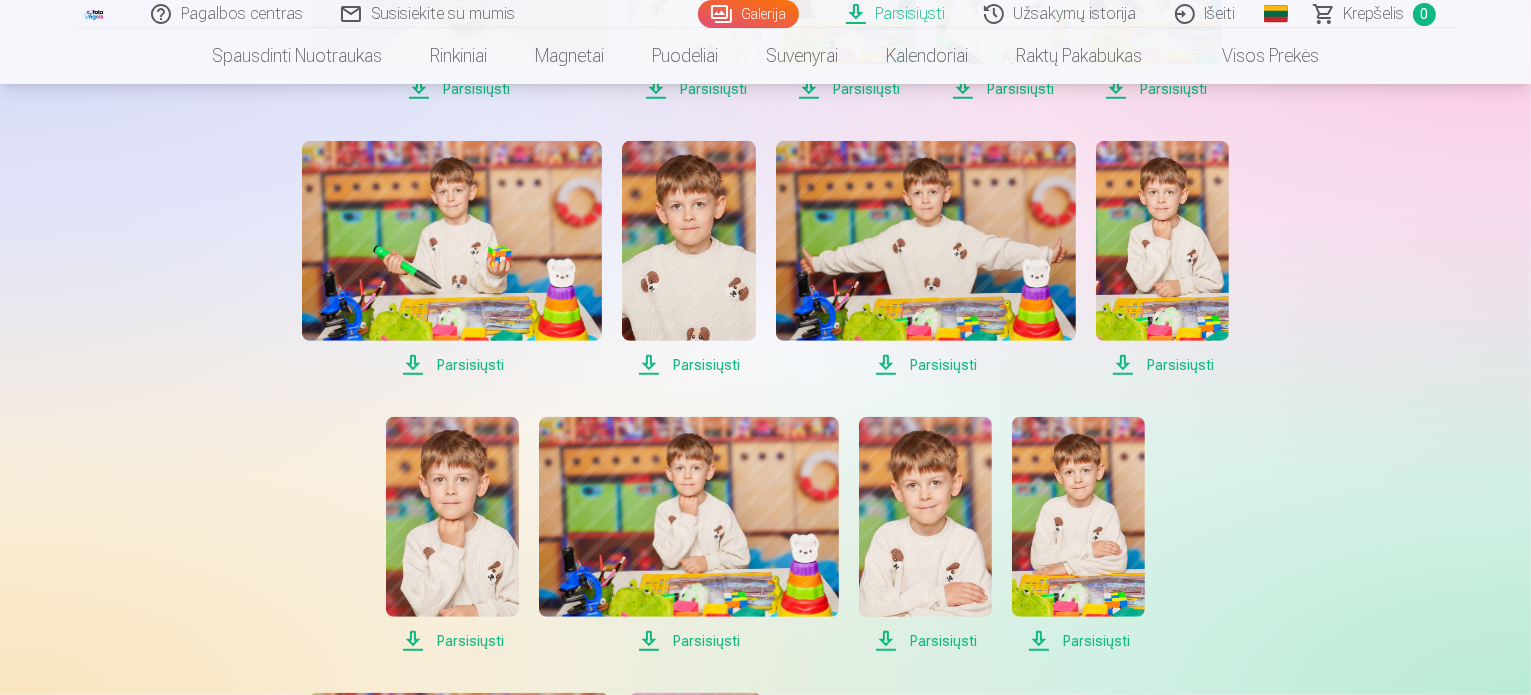scroll, scrollTop: 1200, scrollLeft: 0, axis: vertical 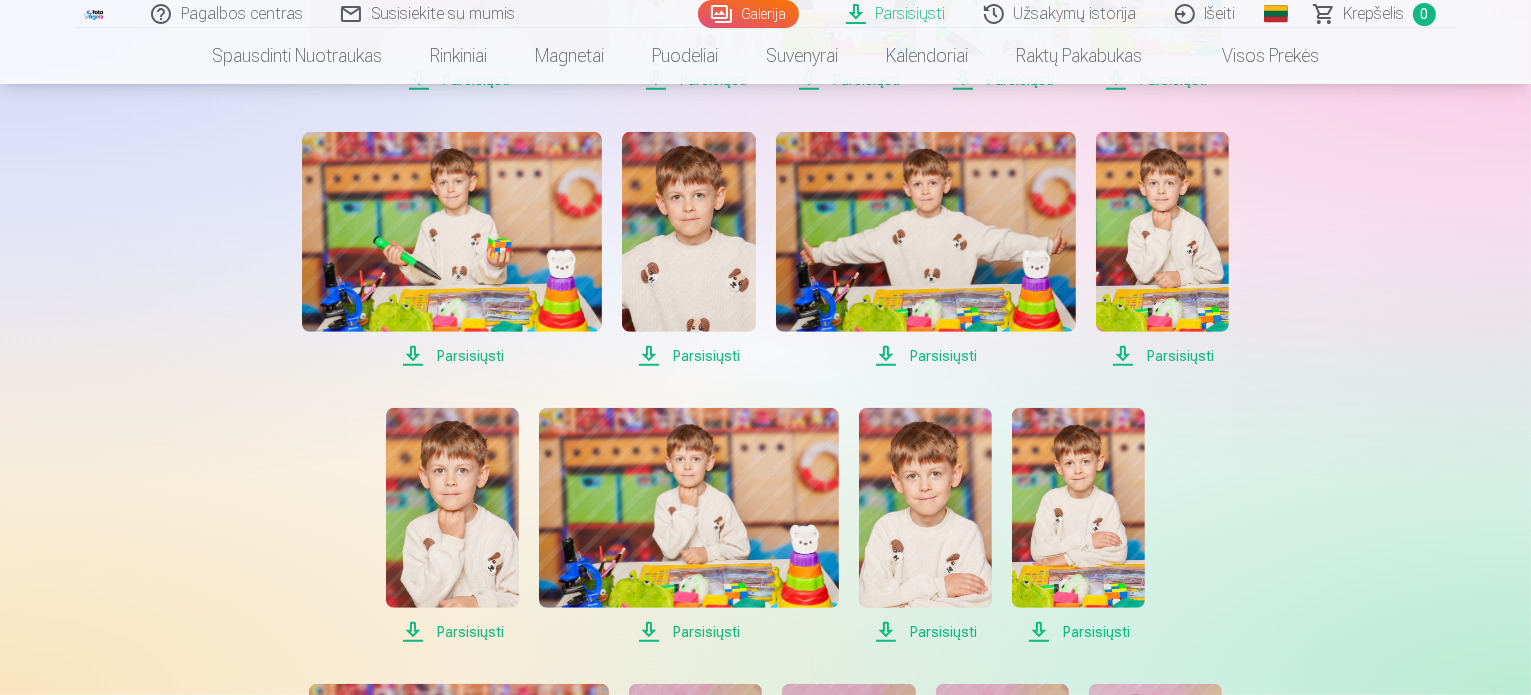 click on "Parsisiųsti" at bounding box center [452, 356] 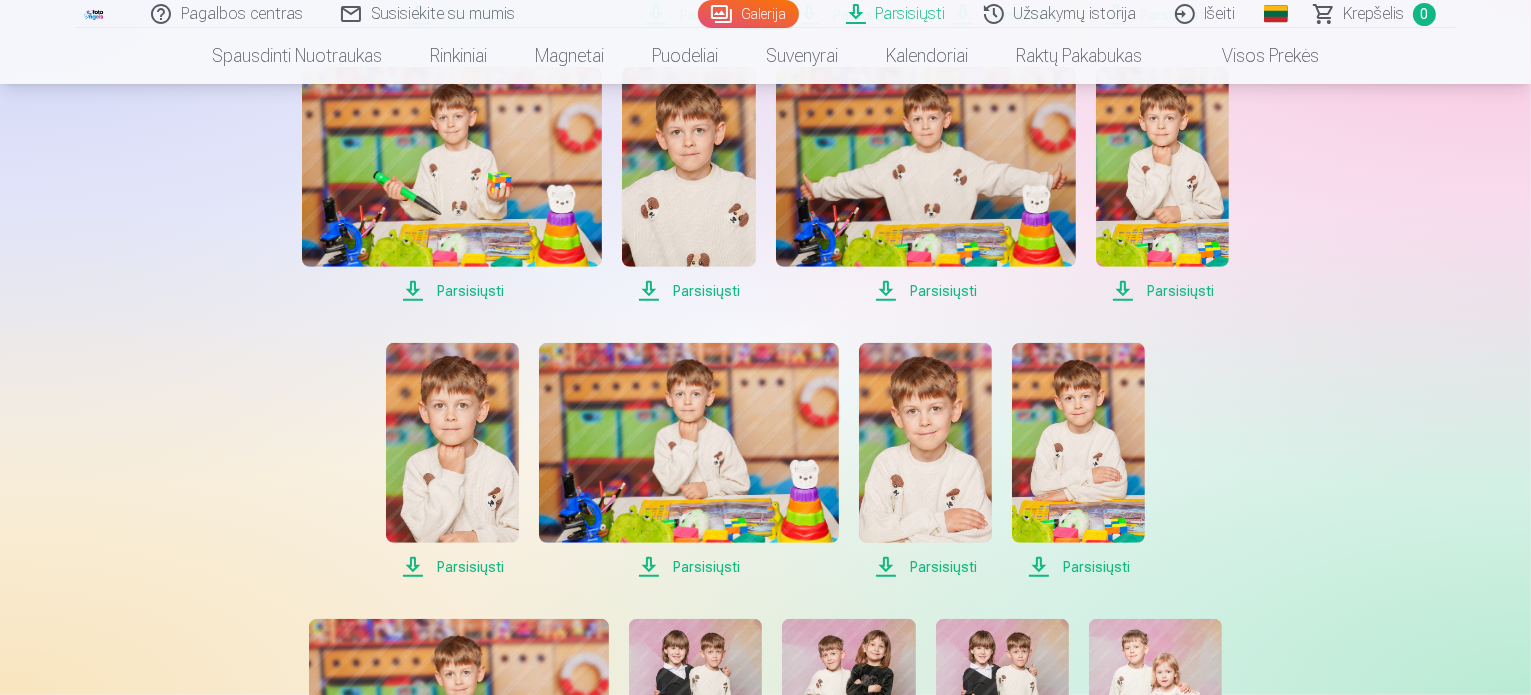 scroll, scrollTop: 1500, scrollLeft: 0, axis: vertical 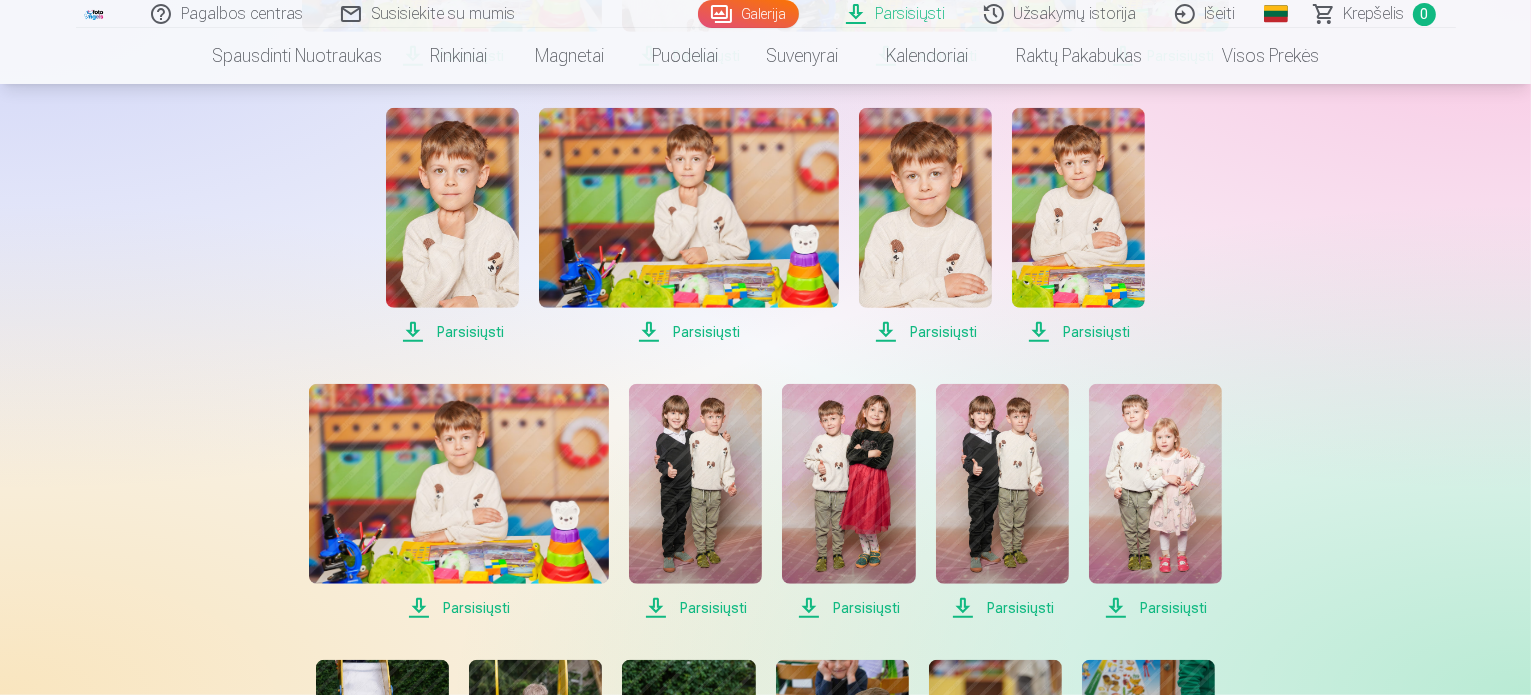 click on "Parsisiųsti" at bounding box center (452, 332) 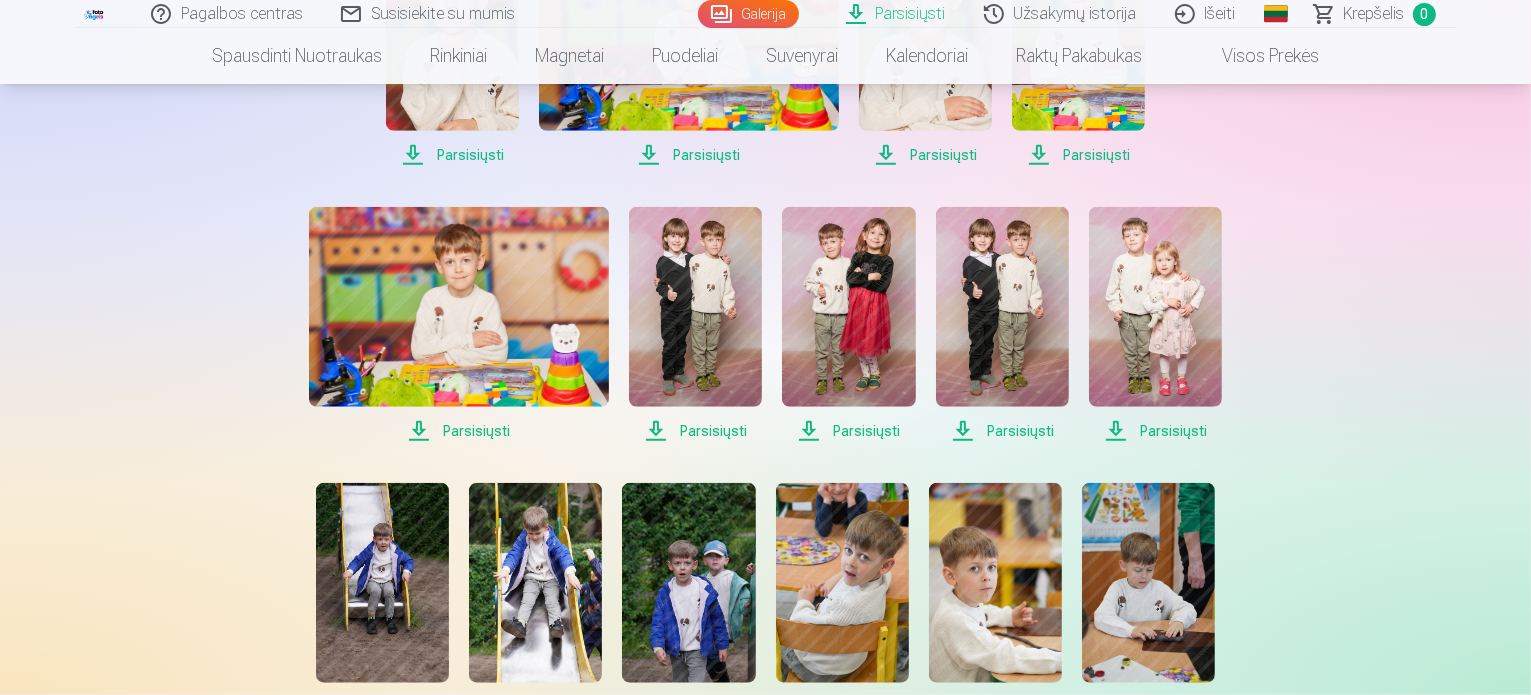 scroll, scrollTop: 1800, scrollLeft: 0, axis: vertical 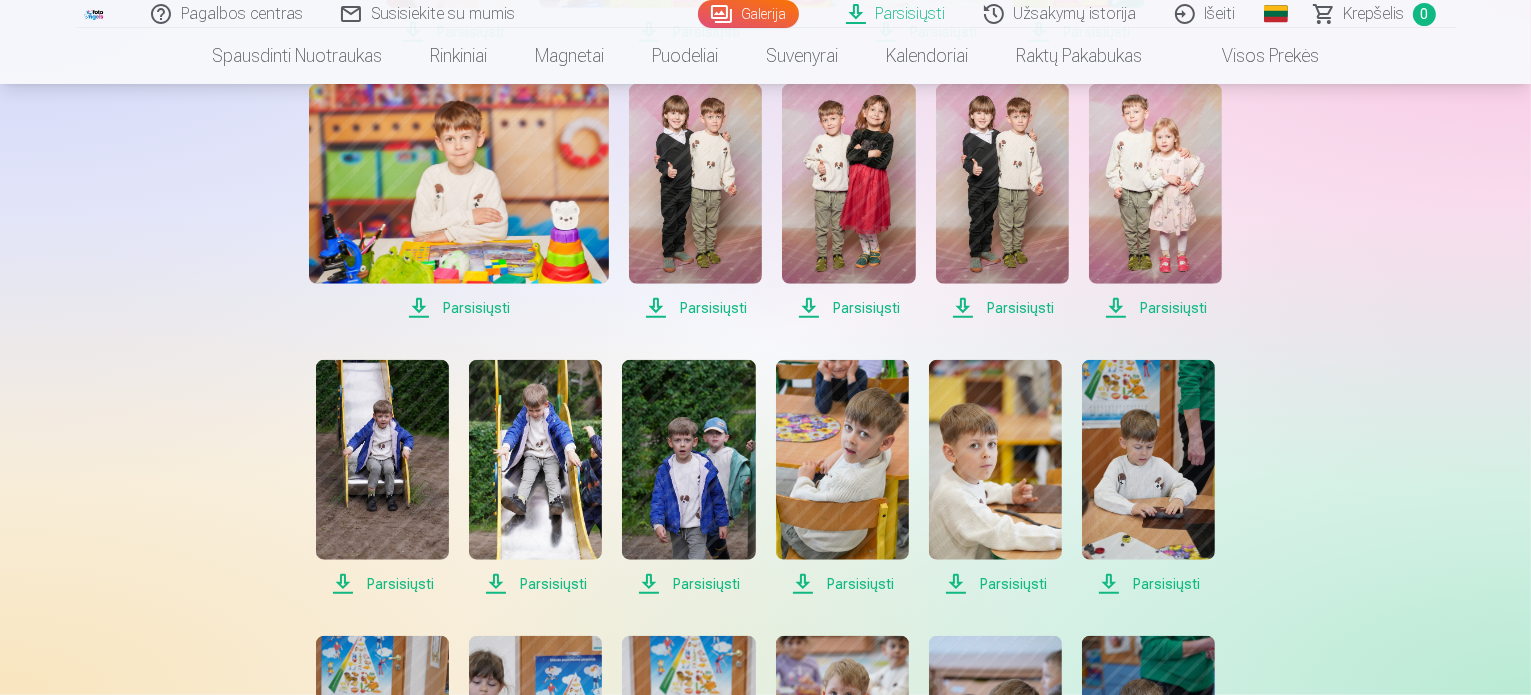 click on "Parsisiųsti" at bounding box center (459, 308) 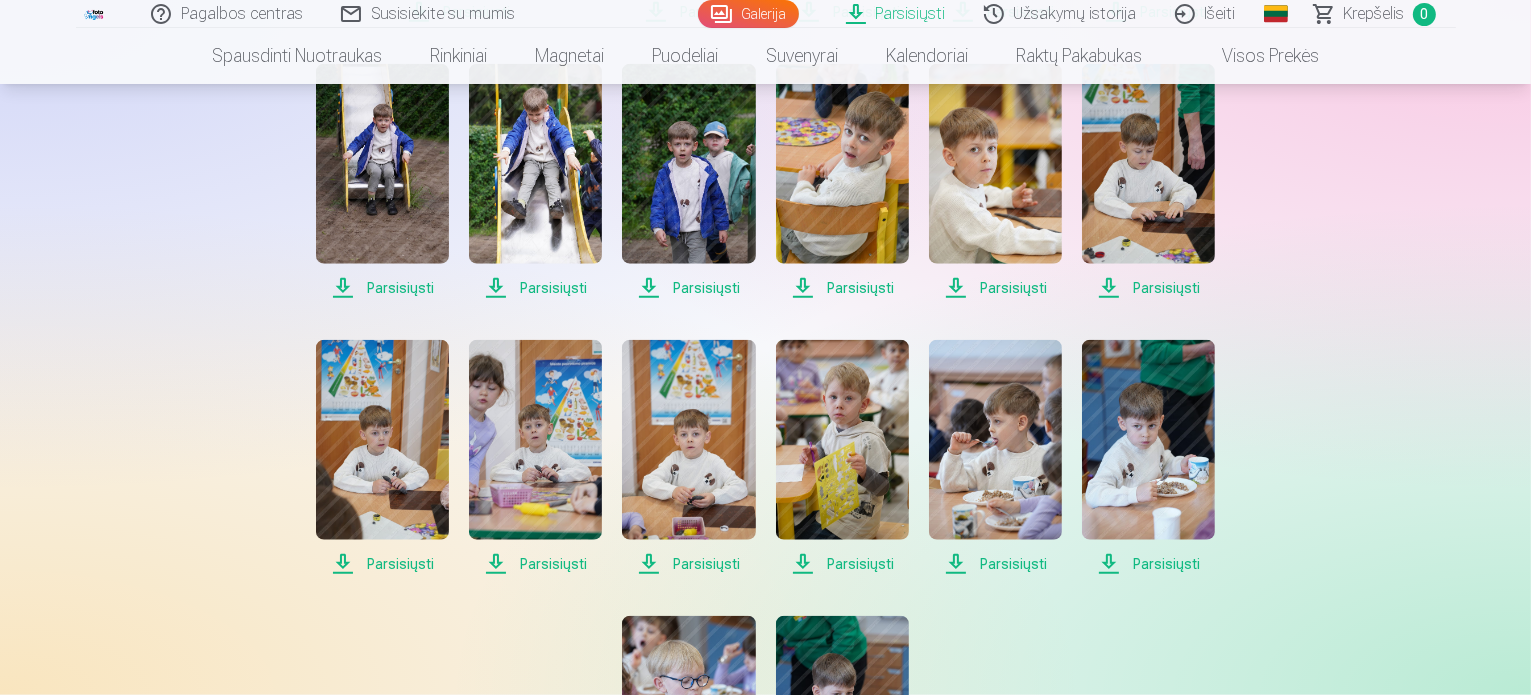 scroll, scrollTop: 2100, scrollLeft: 0, axis: vertical 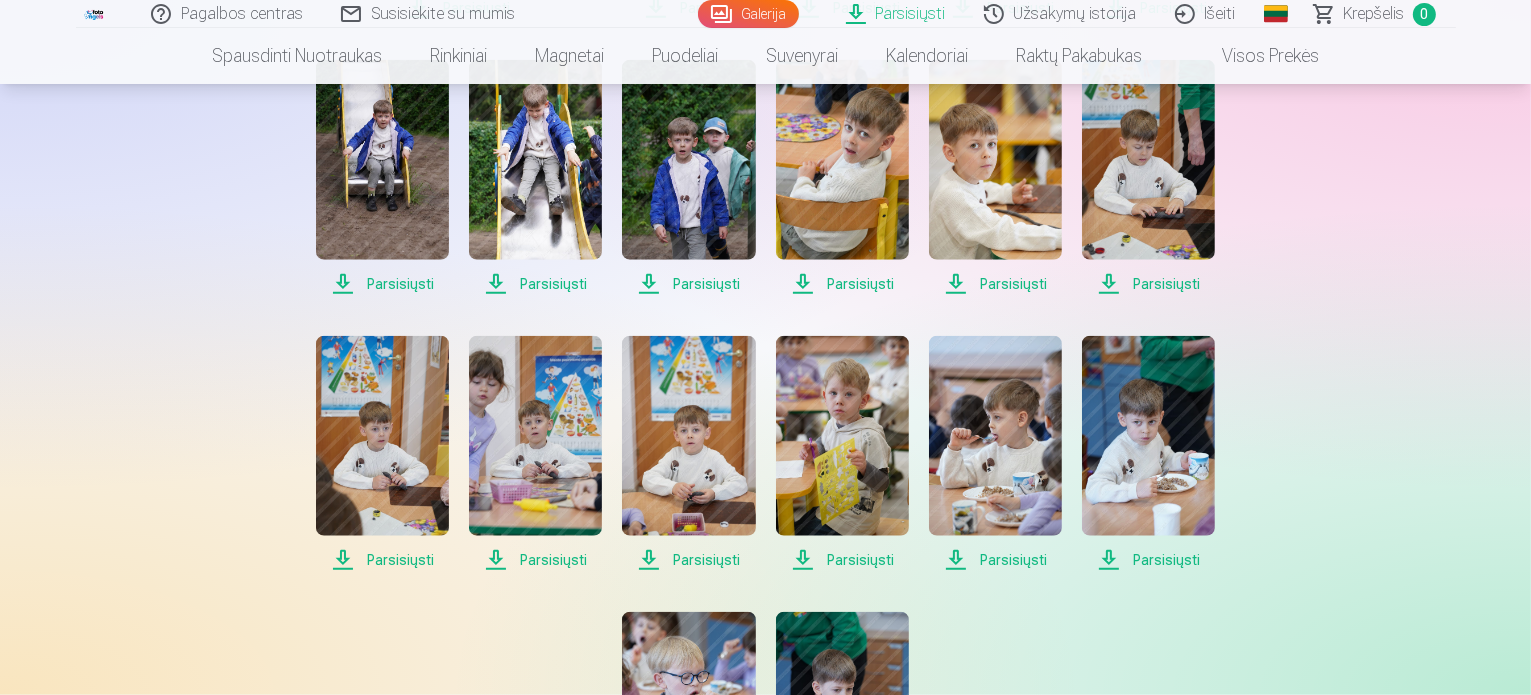 click on "Parsisiųsti" at bounding box center [382, 284] 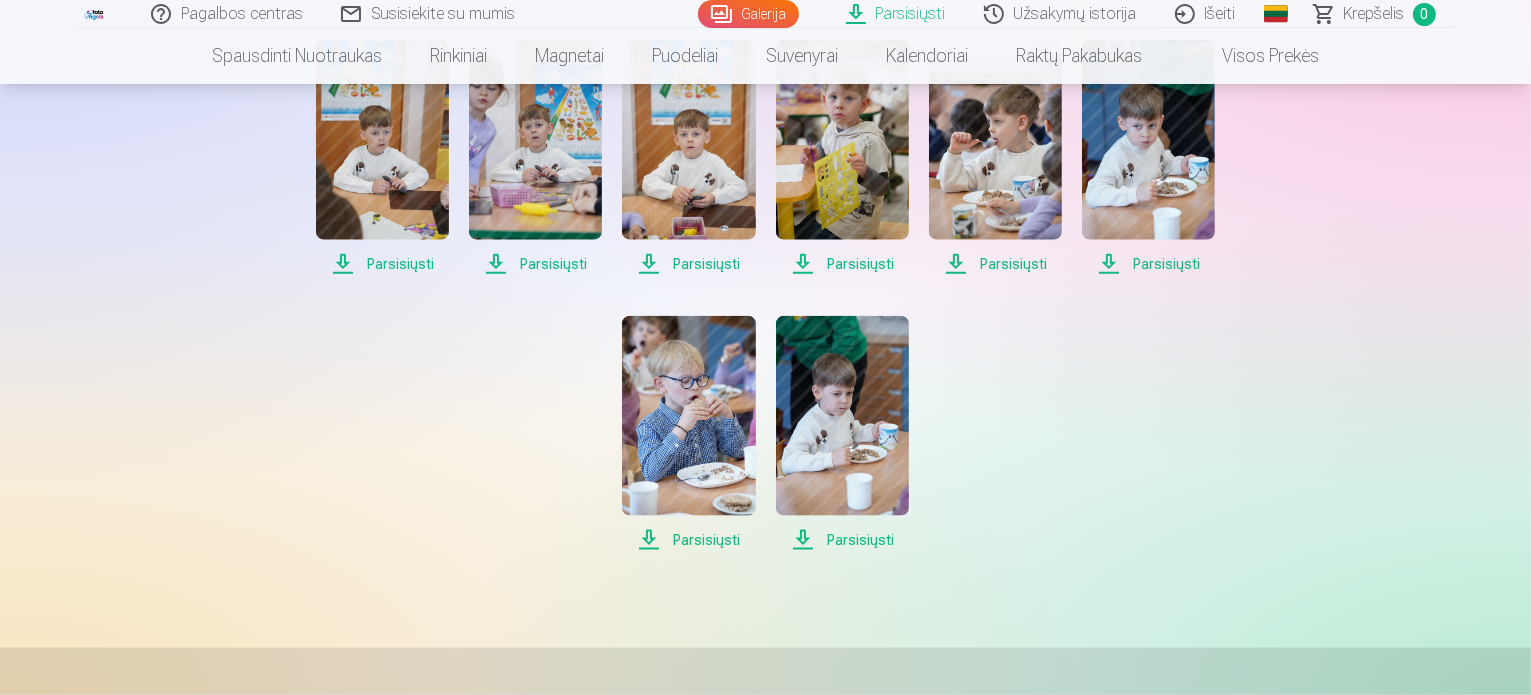 scroll, scrollTop: 2400, scrollLeft: 0, axis: vertical 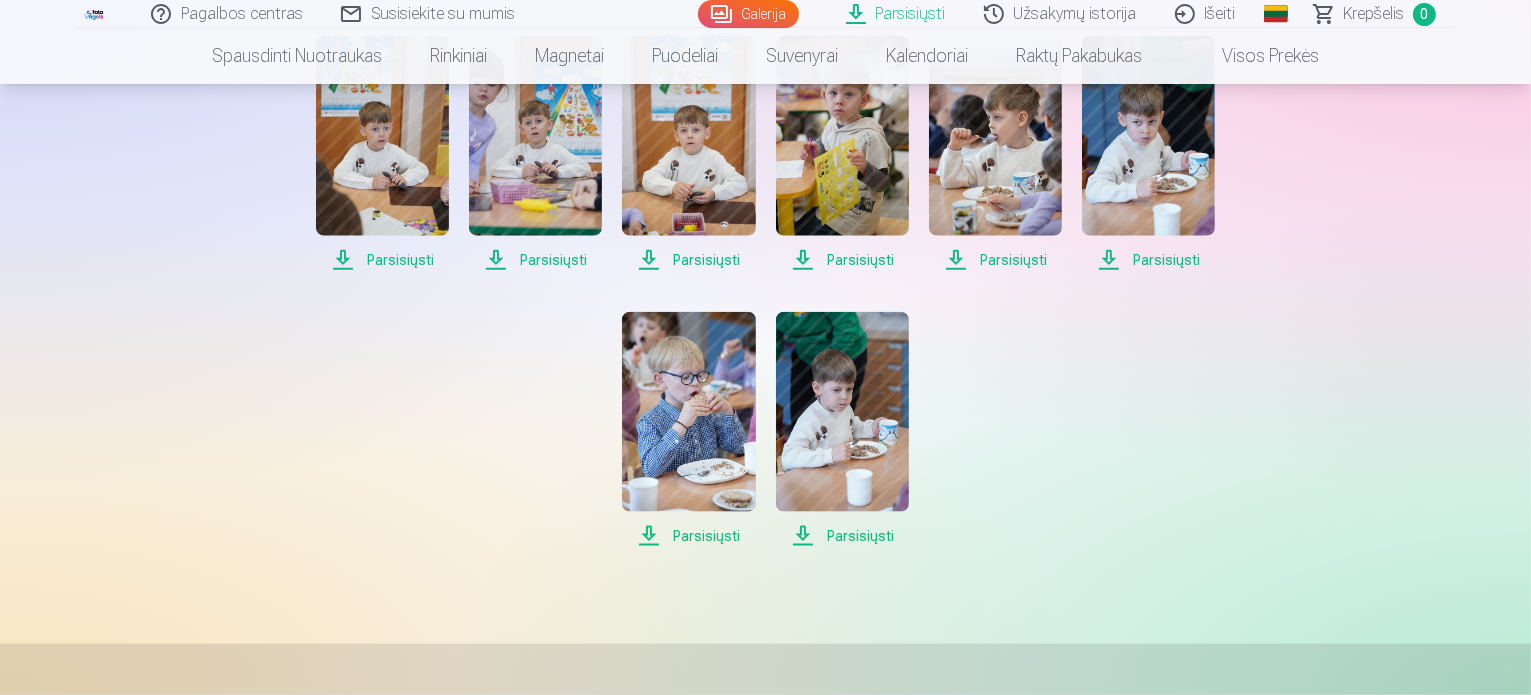 click on "Parsisiųsti" at bounding box center [382, 260] 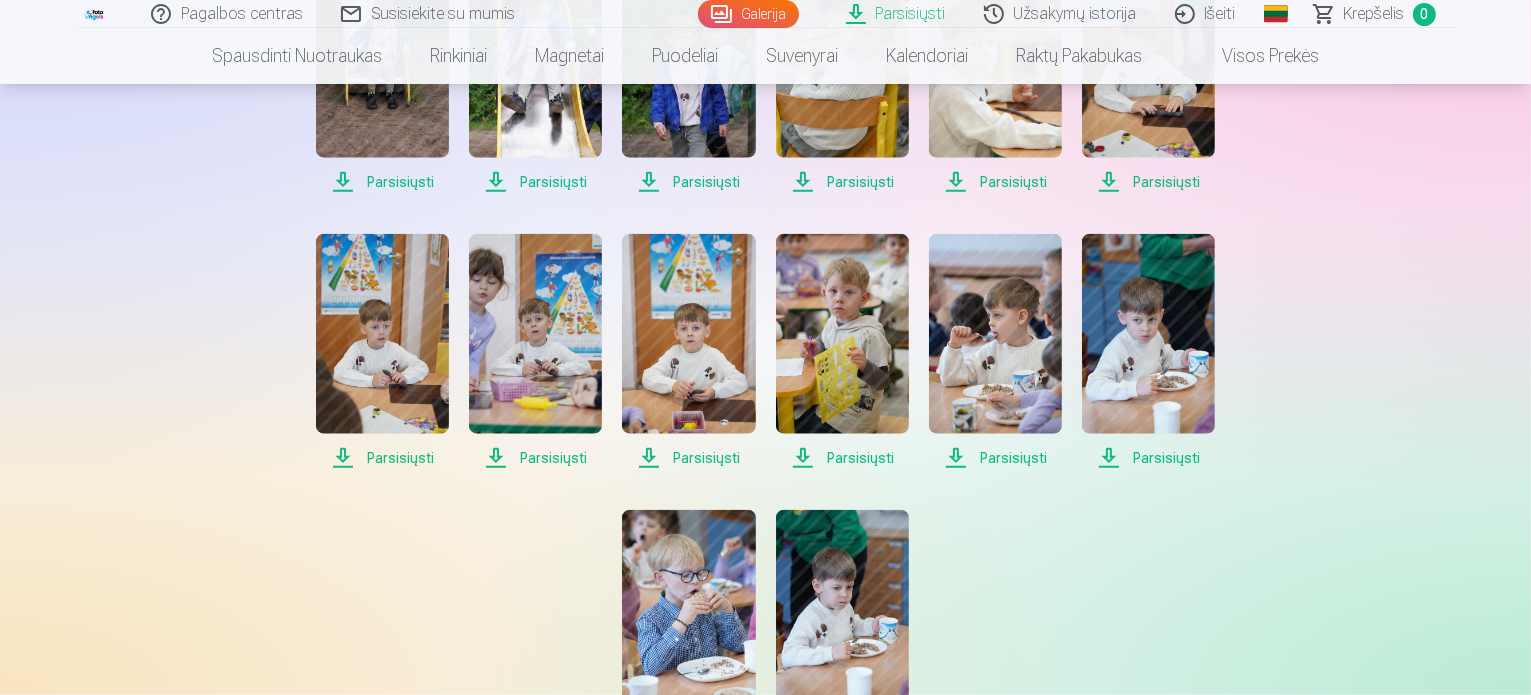 scroll, scrollTop: 2200, scrollLeft: 0, axis: vertical 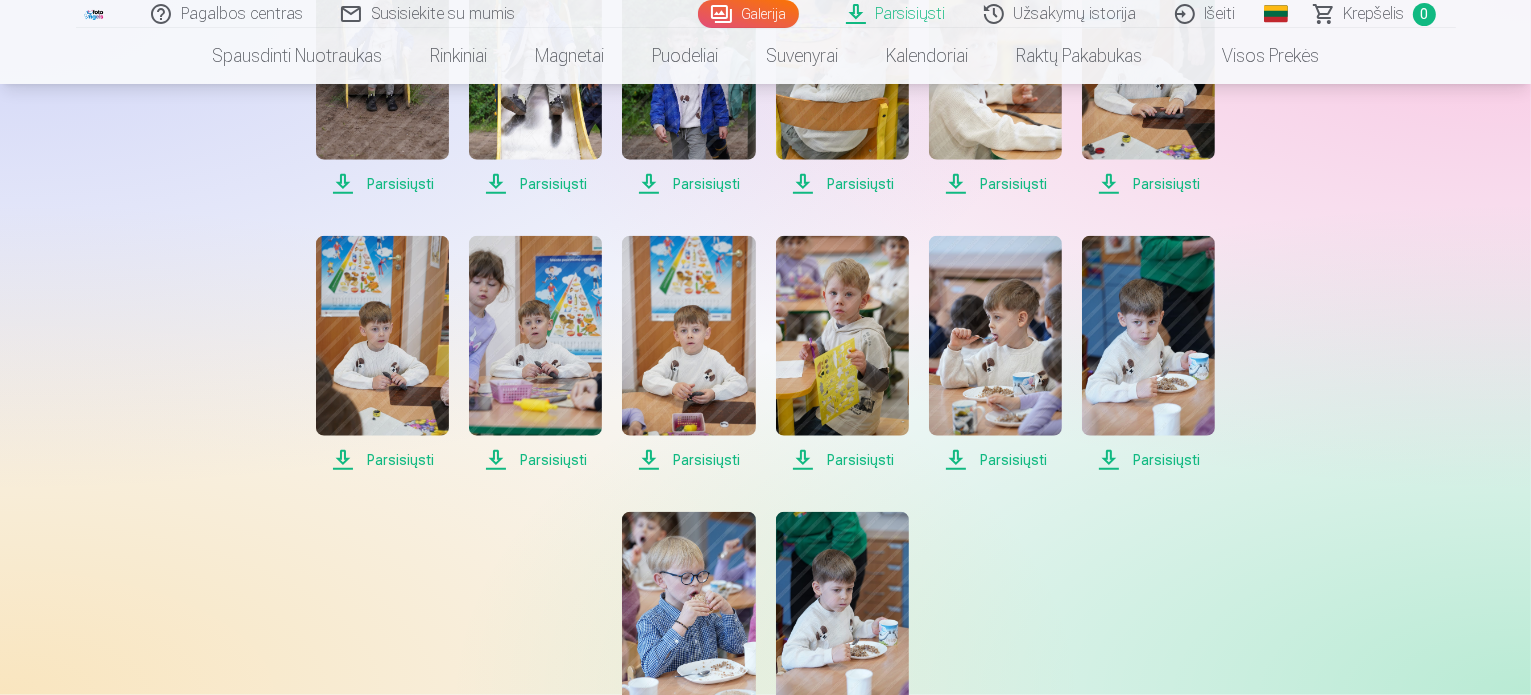 click on "Pagalbos centras Susisiekite su mumis Galerija Parsisiųsti Užsakymų istorija Išeiti Global Lithuanian (lt) English (en) Russian (ru) Krepšelis 0 Spausdinti nuotraukas Aukštos kokybės spausdintos nuotraukos  210 gsm popierius, stulbinančios spalvos ir detalumas Pradedant nuo  3,60 € Profesionalios panoraminės grupinės nuotraukų spaudos 15×30 cm Ryškios spalvos ir detalės ant Fuji Film Crystal popieriaus Pradedant nuo  5,10 € Fotokoliažas iš 2 nuotraukų Du įsimintini momentai - vienas įstabus vaizdas Pradedant nuo  4,10 € Nuotraukos dokumentams Universalios ID nuotraukos (6 vnt.)  Pradedant nuo  4,40 € Didelės raiškos skaitmeninė nuotrauka JPG formatu Įamžinkite savo prisiminimus stulbinančiose detalėse Pradedant nuo  6,00 € See all products Rinkiniai Pilnas Atsiminimų Rinkinys – Spausdintos (15×23cm, 40% NUOLAIDA) ir 🎁 Skaitmeninės Nuotraukos Klasikinis rinkinys Pradedant nuo  19,20 € Populiarus rinkinys Pradedant nuo  24,00 € Premium rinkinys + 🎁" at bounding box center (765, -403) 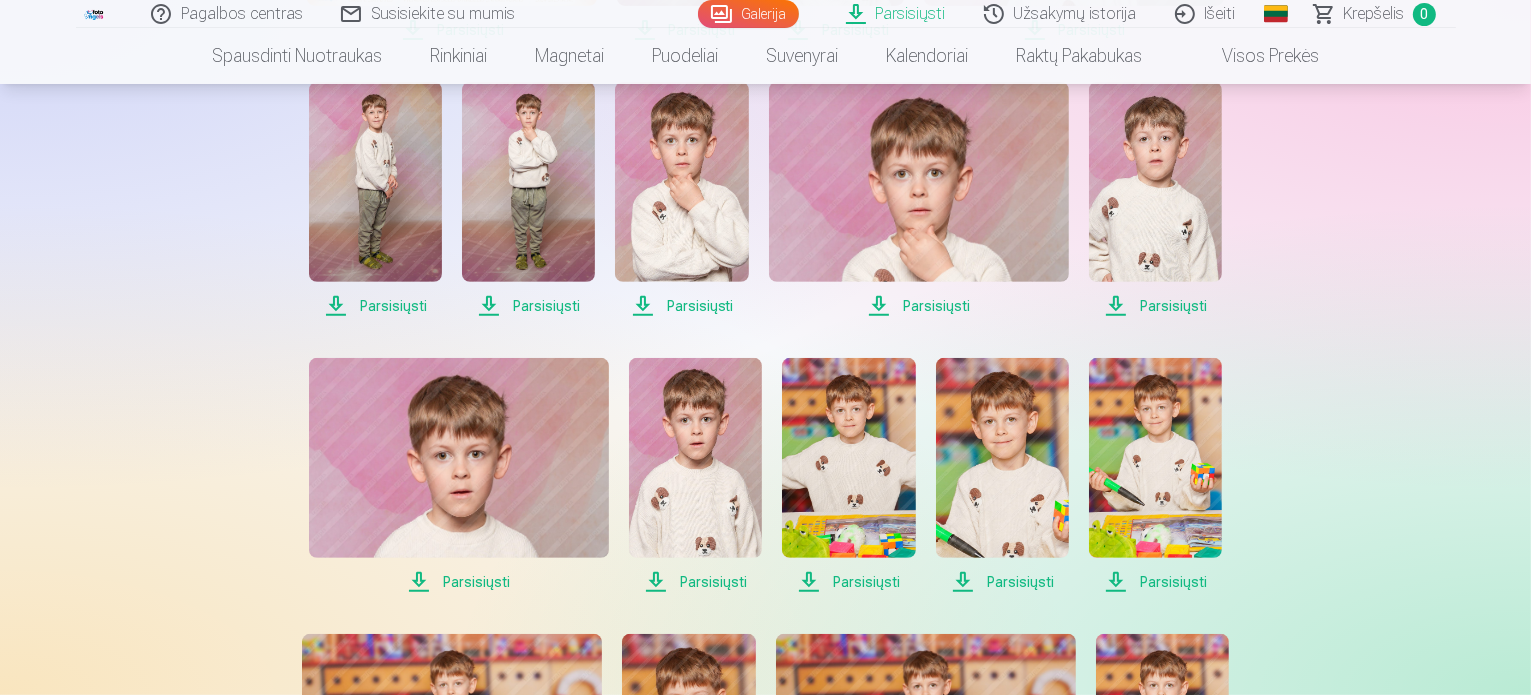 scroll, scrollTop: 0, scrollLeft: 0, axis: both 